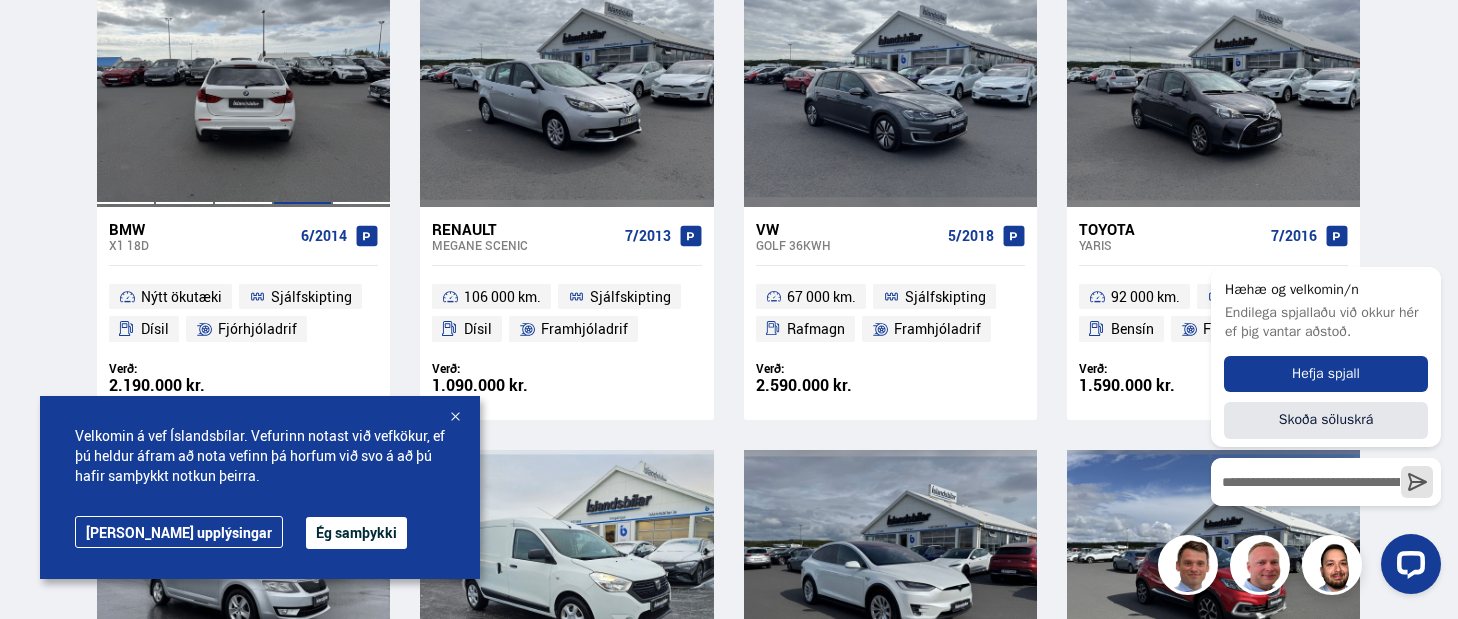 scroll, scrollTop: 980, scrollLeft: 0, axis: vertical 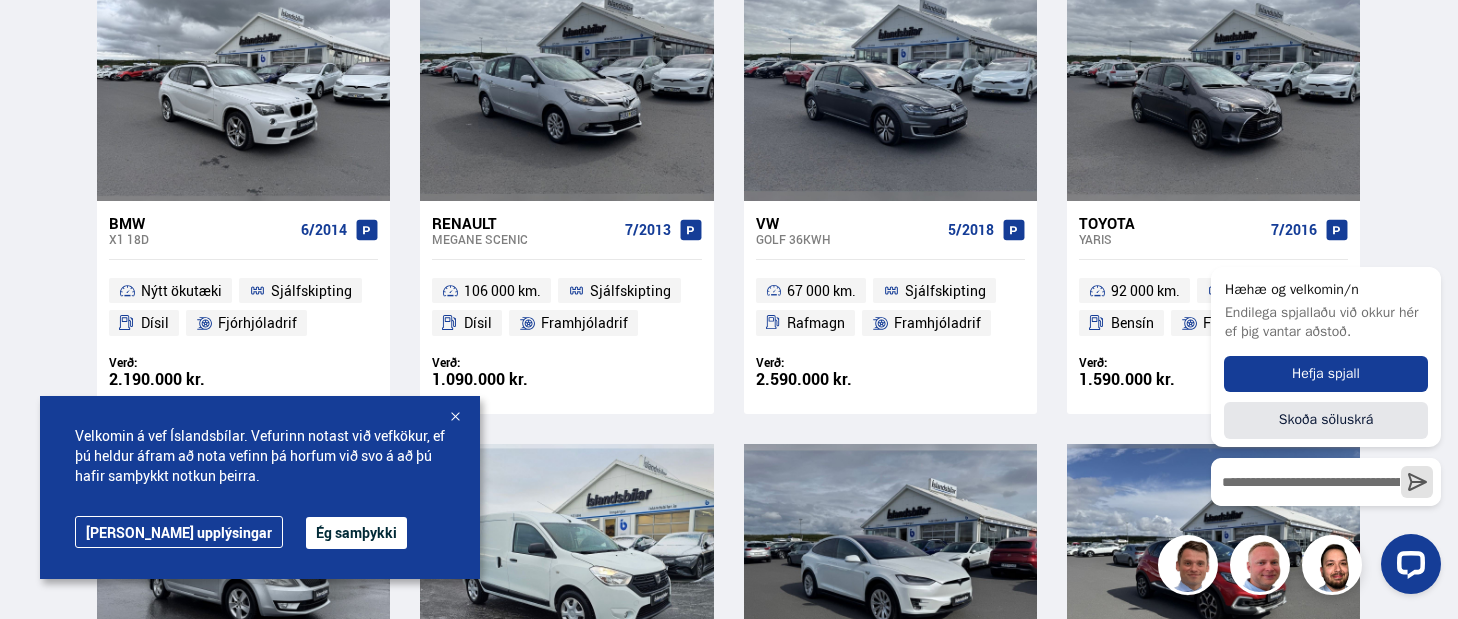 click on "Ég samþykki" at bounding box center [356, 533] 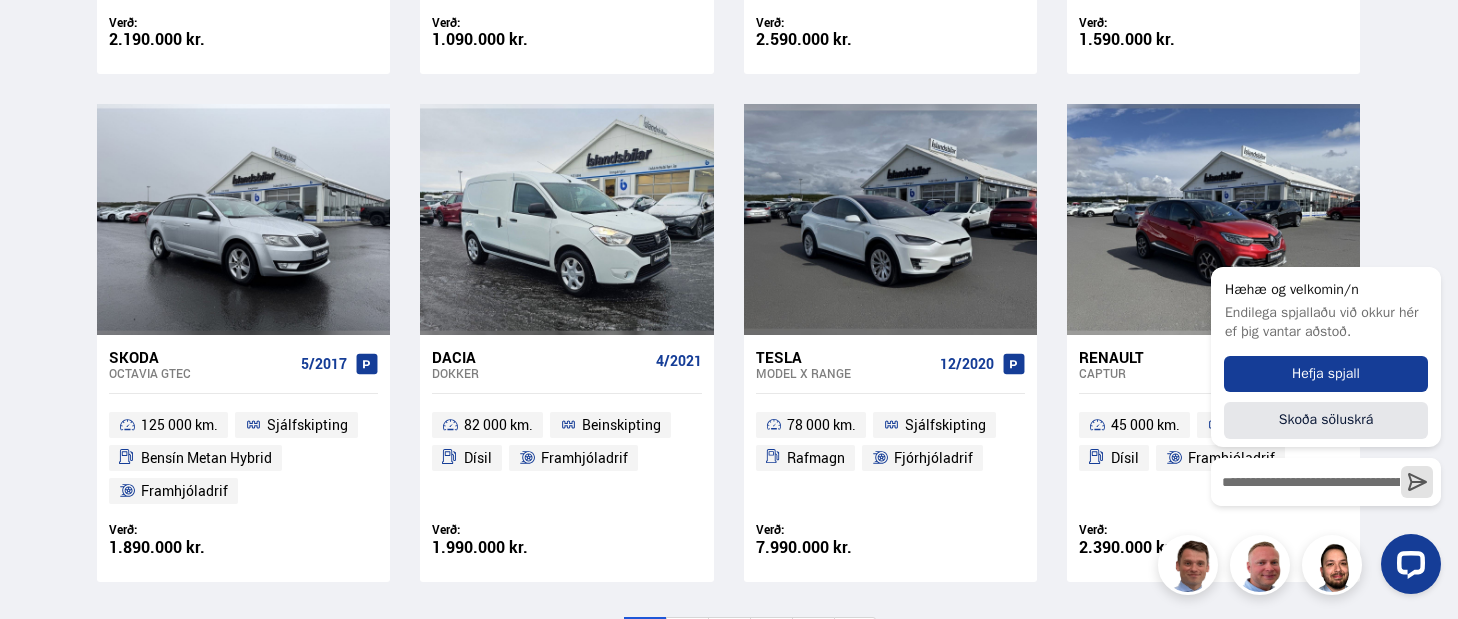 scroll, scrollTop: 1384, scrollLeft: 0, axis: vertical 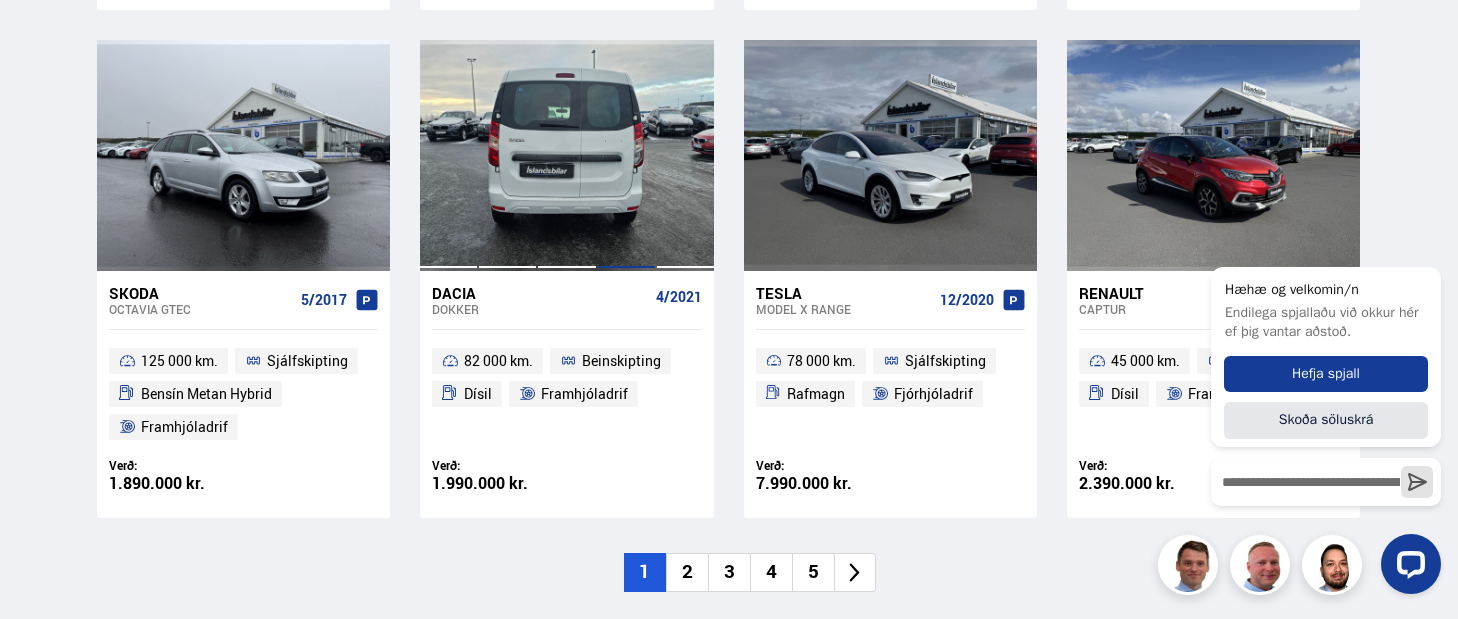 click at bounding box center (626, 155) 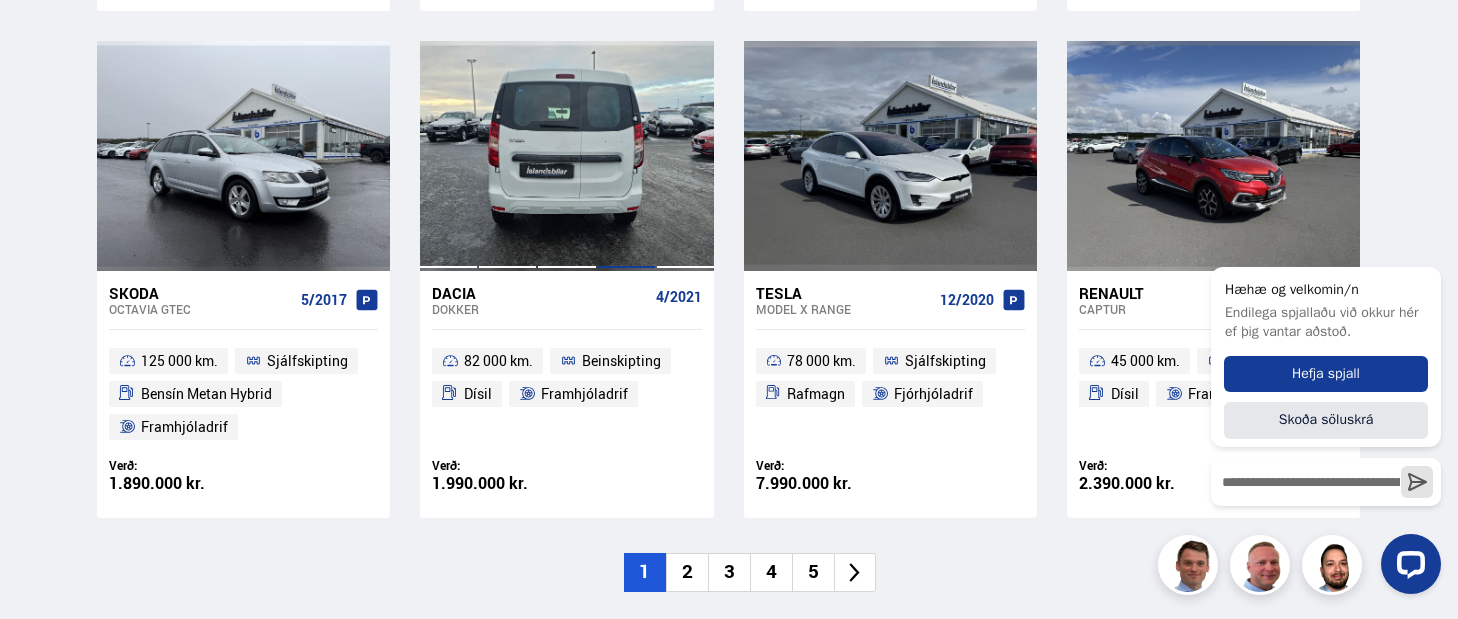 scroll, scrollTop: 0, scrollLeft: 0, axis: both 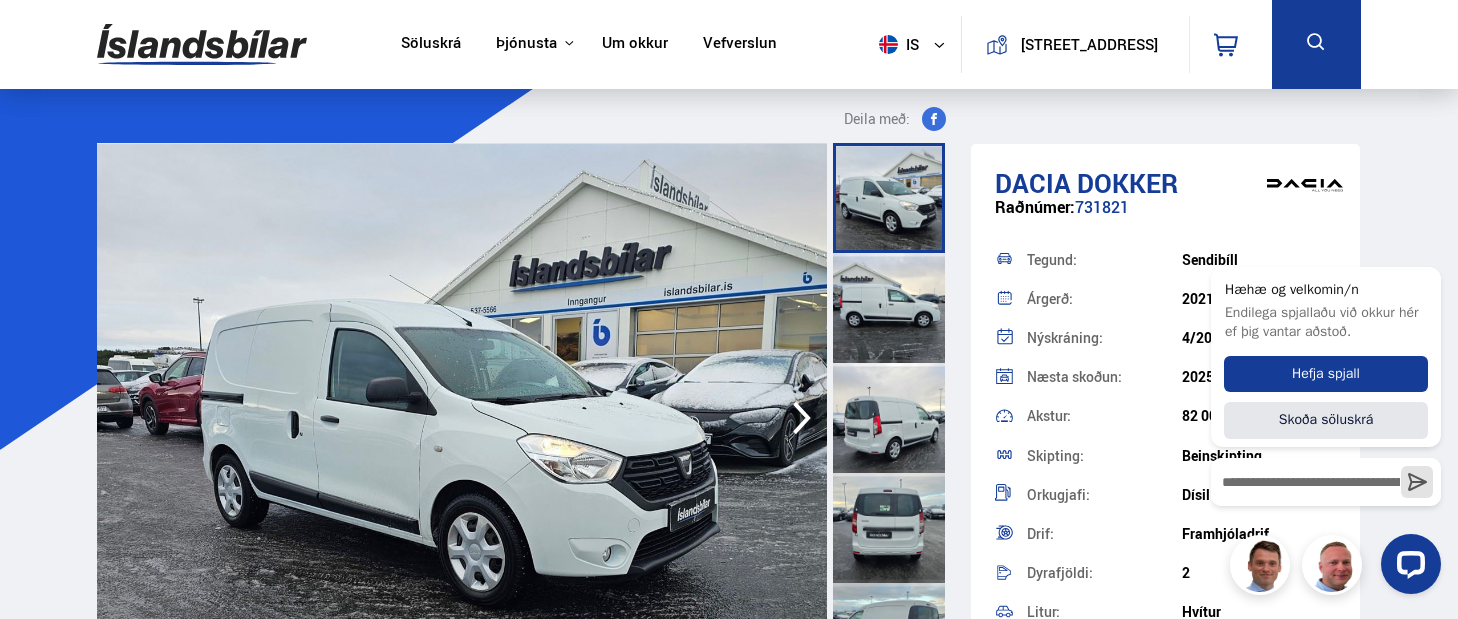 click at bounding box center [889, 308] 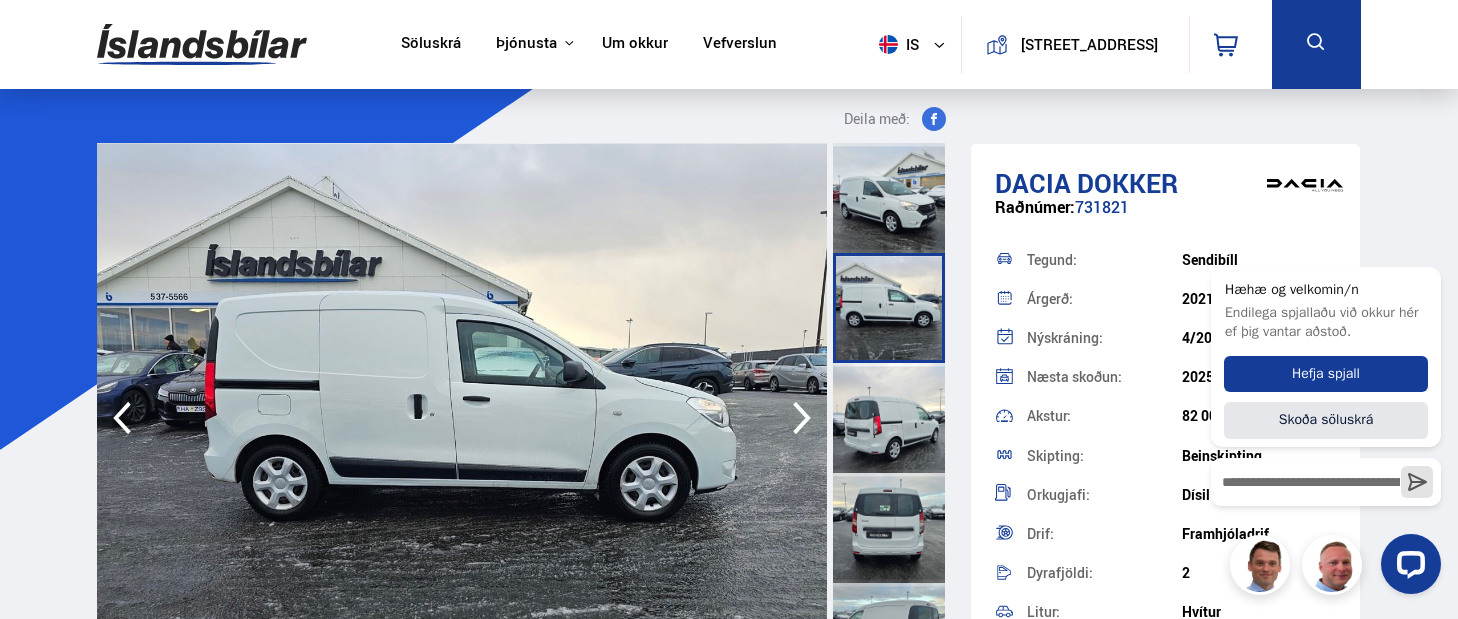 click at bounding box center (889, 418) 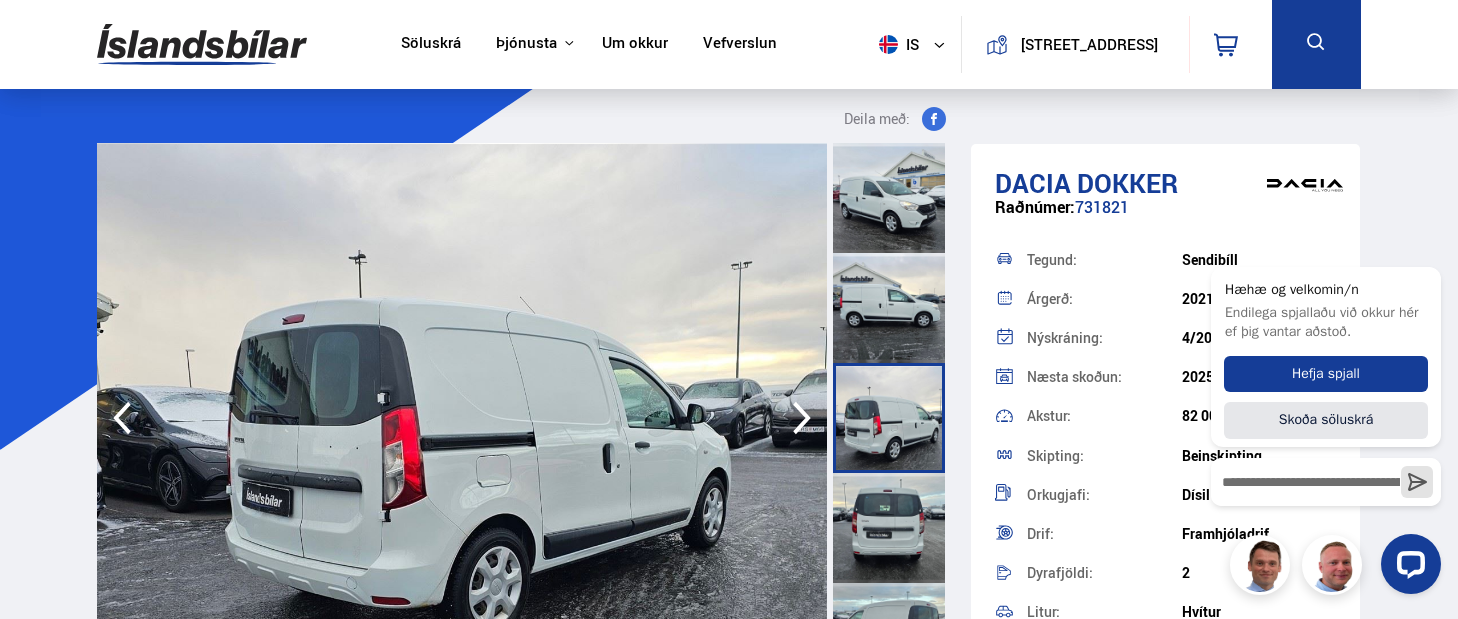 click at bounding box center (889, 528) 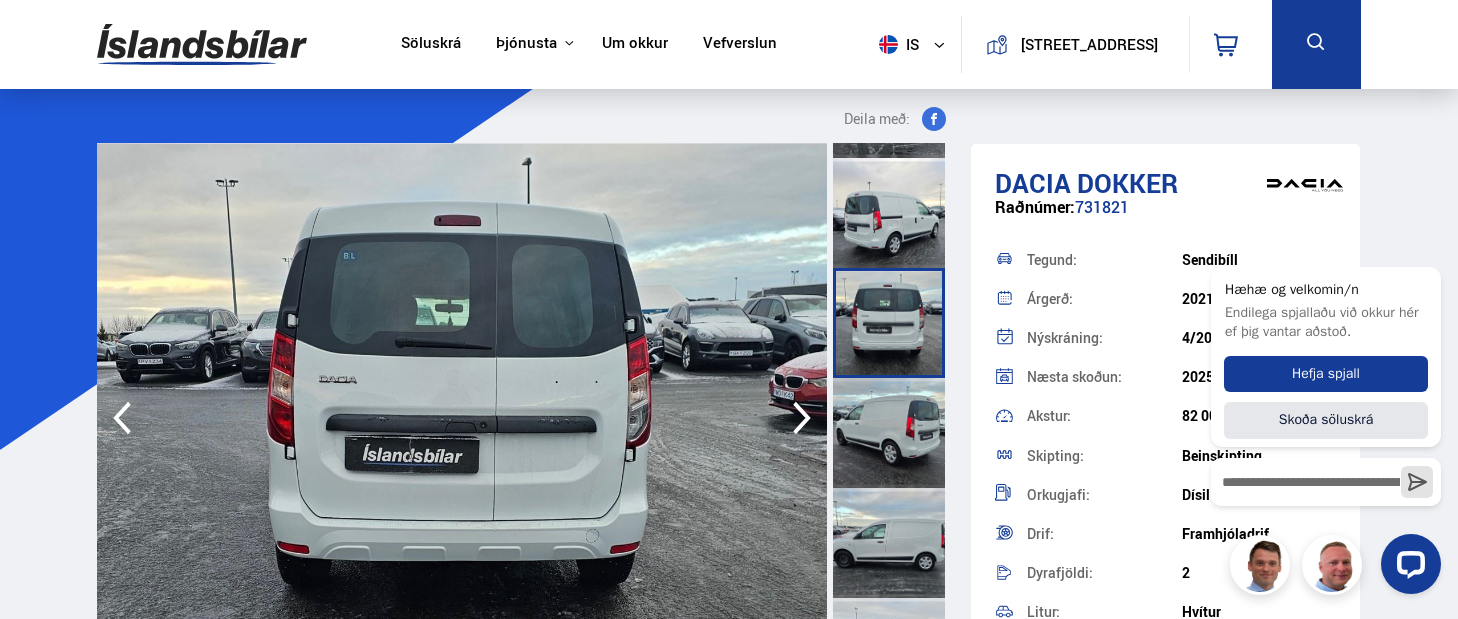 scroll, scrollTop: 221, scrollLeft: 0, axis: vertical 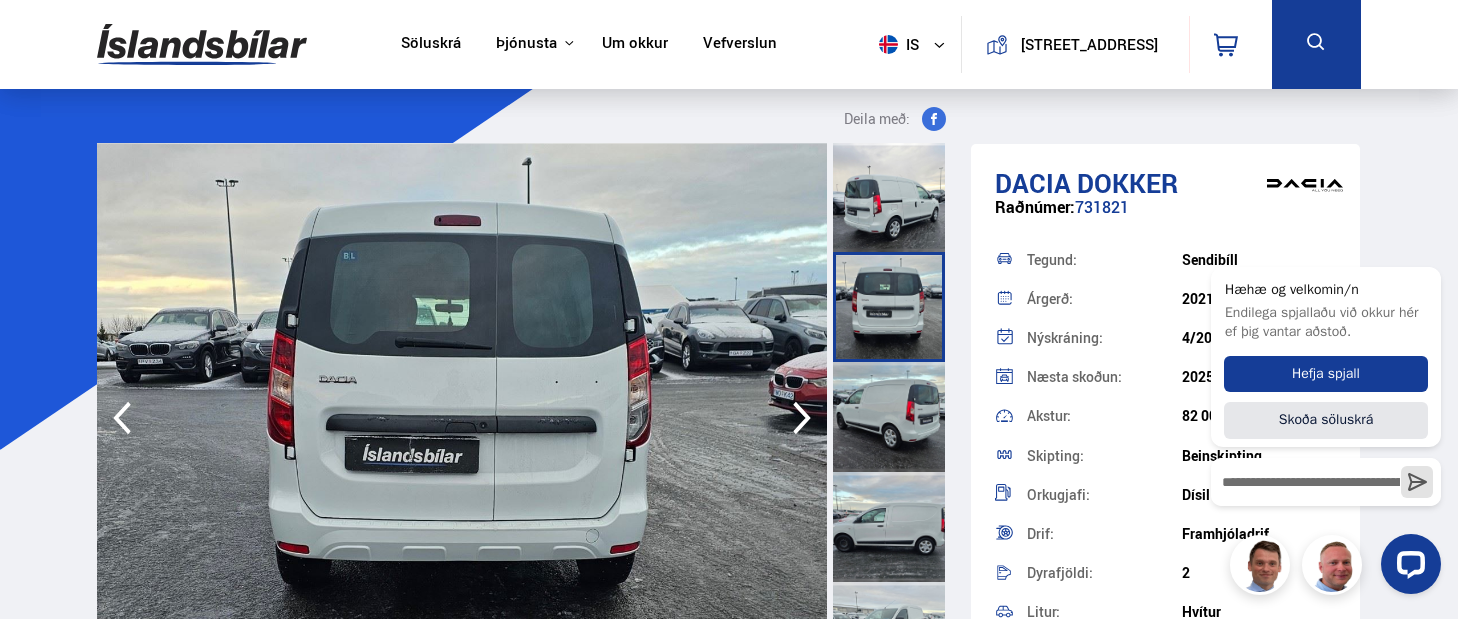 click at bounding box center [889, 417] 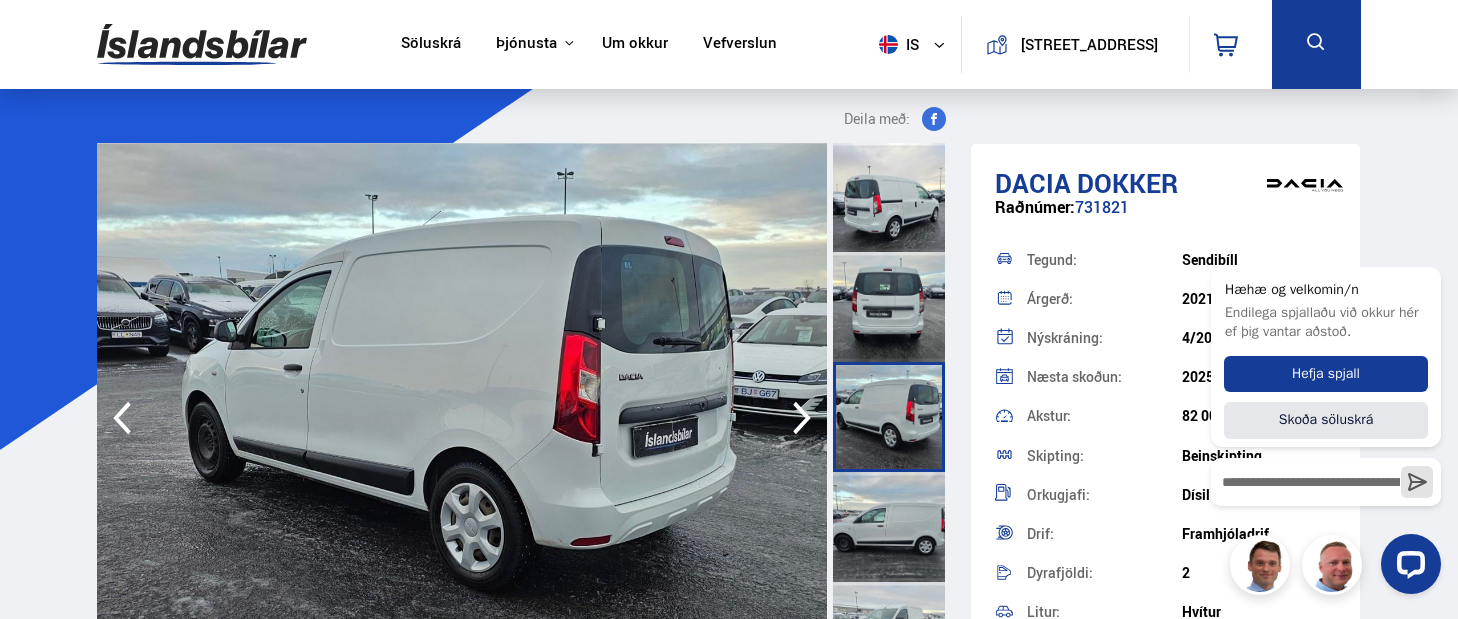 click at bounding box center (889, 527) 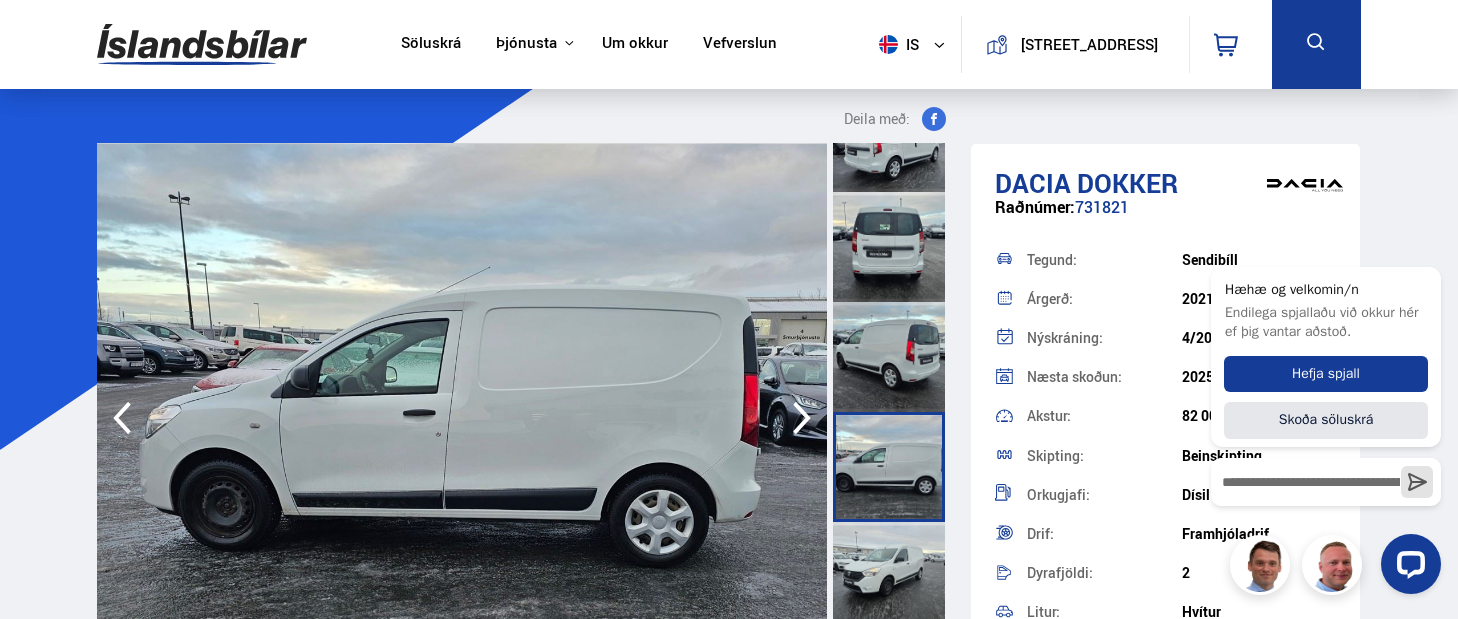 scroll, scrollTop: 306, scrollLeft: 0, axis: vertical 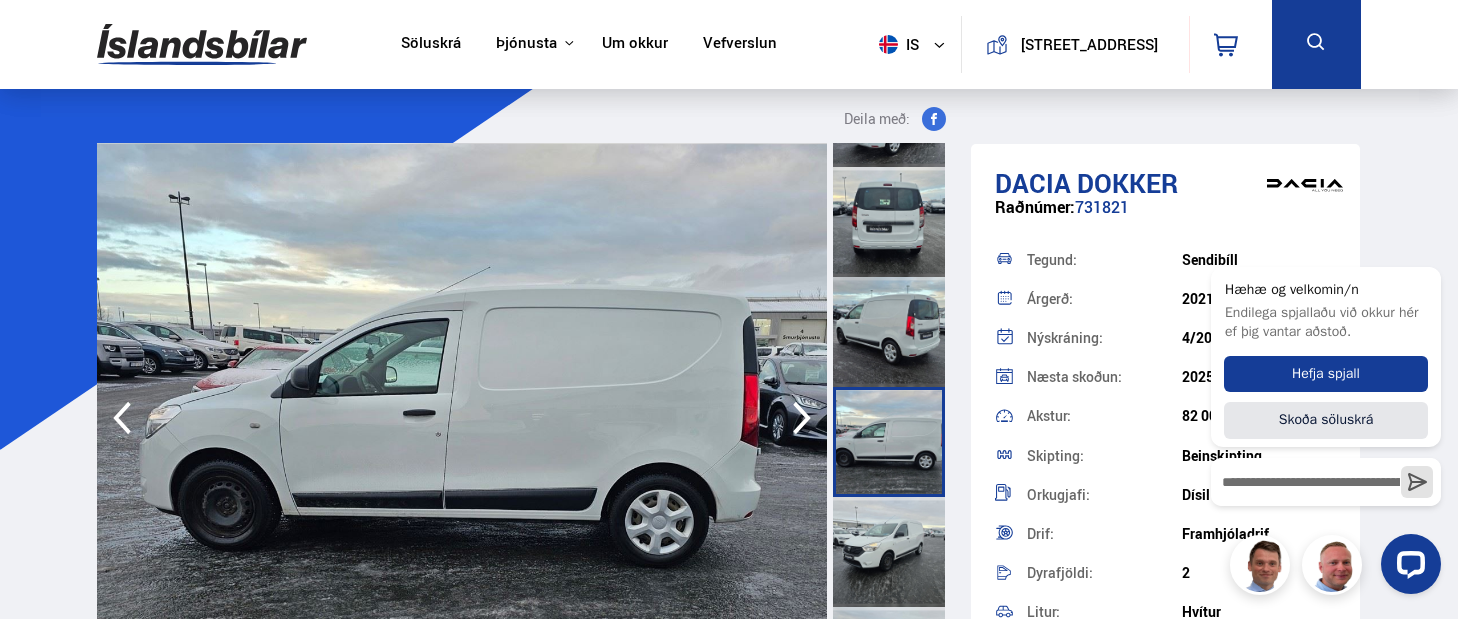 click at bounding box center [889, 552] 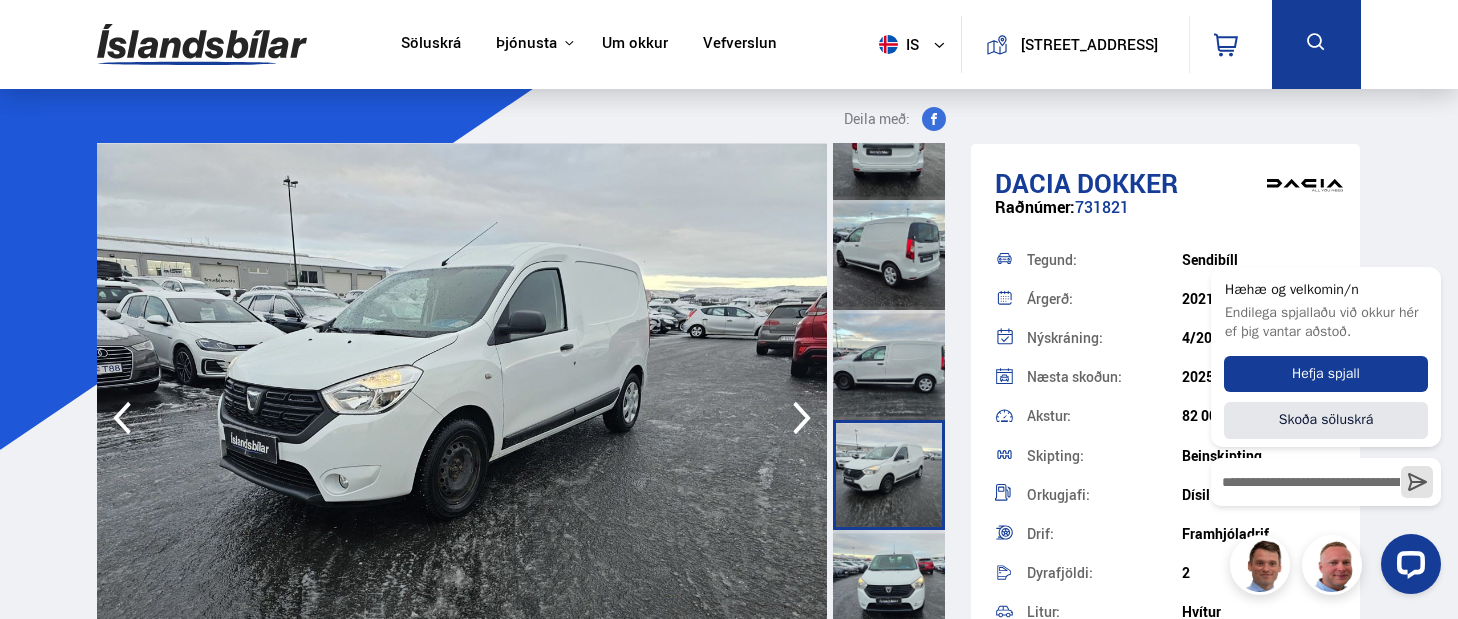 scroll, scrollTop: 407, scrollLeft: 0, axis: vertical 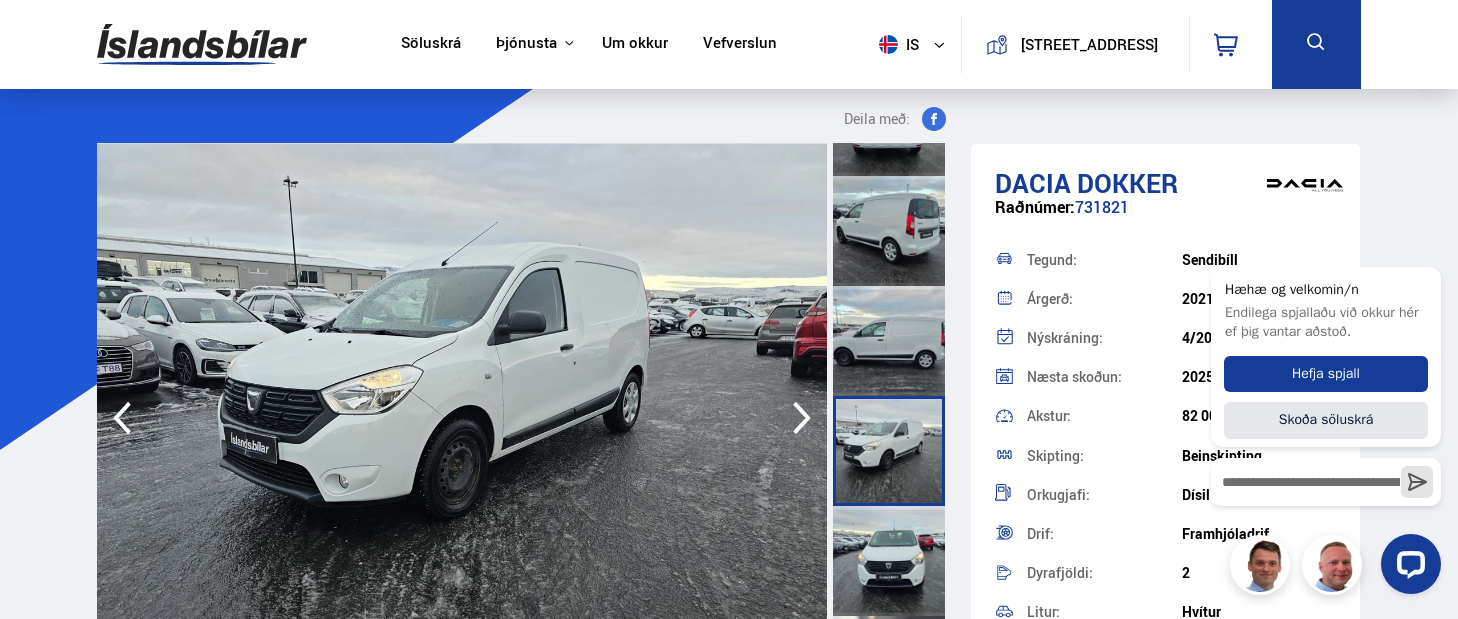 click at bounding box center [889, 561] 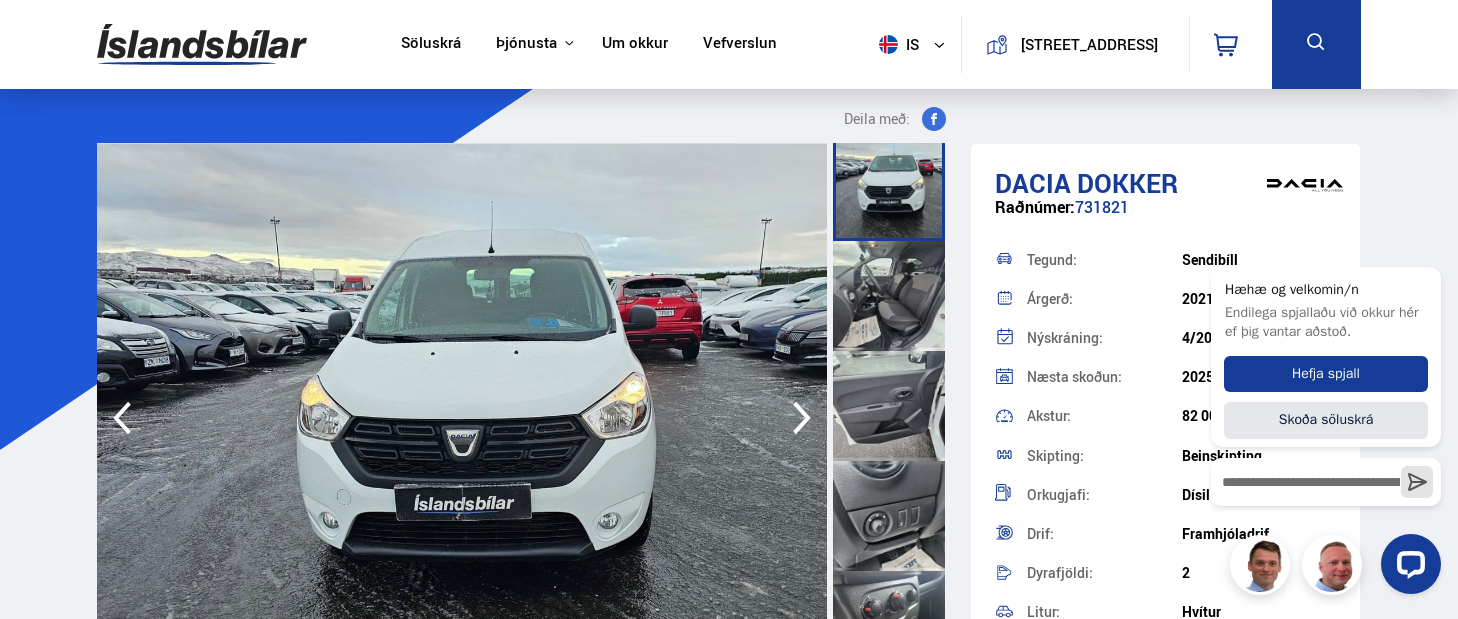 scroll, scrollTop: 785, scrollLeft: 0, axis: vertical 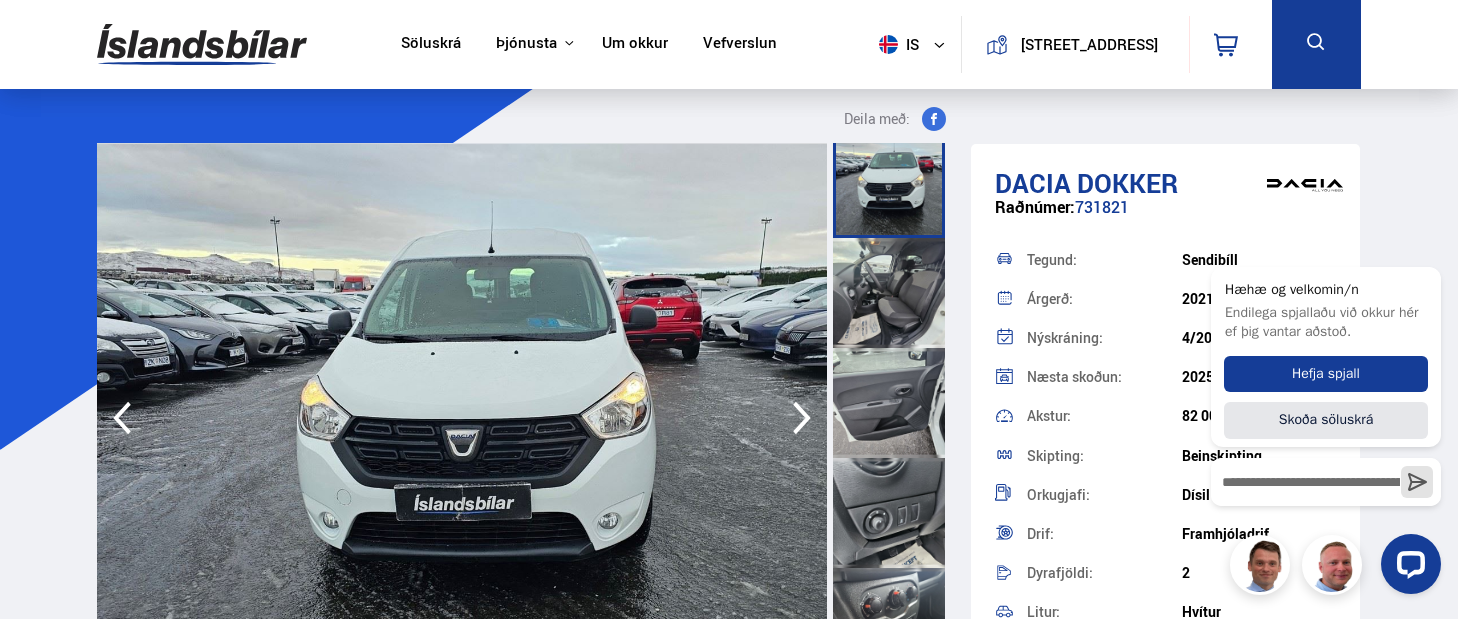 click at bounding box center (889, 293) 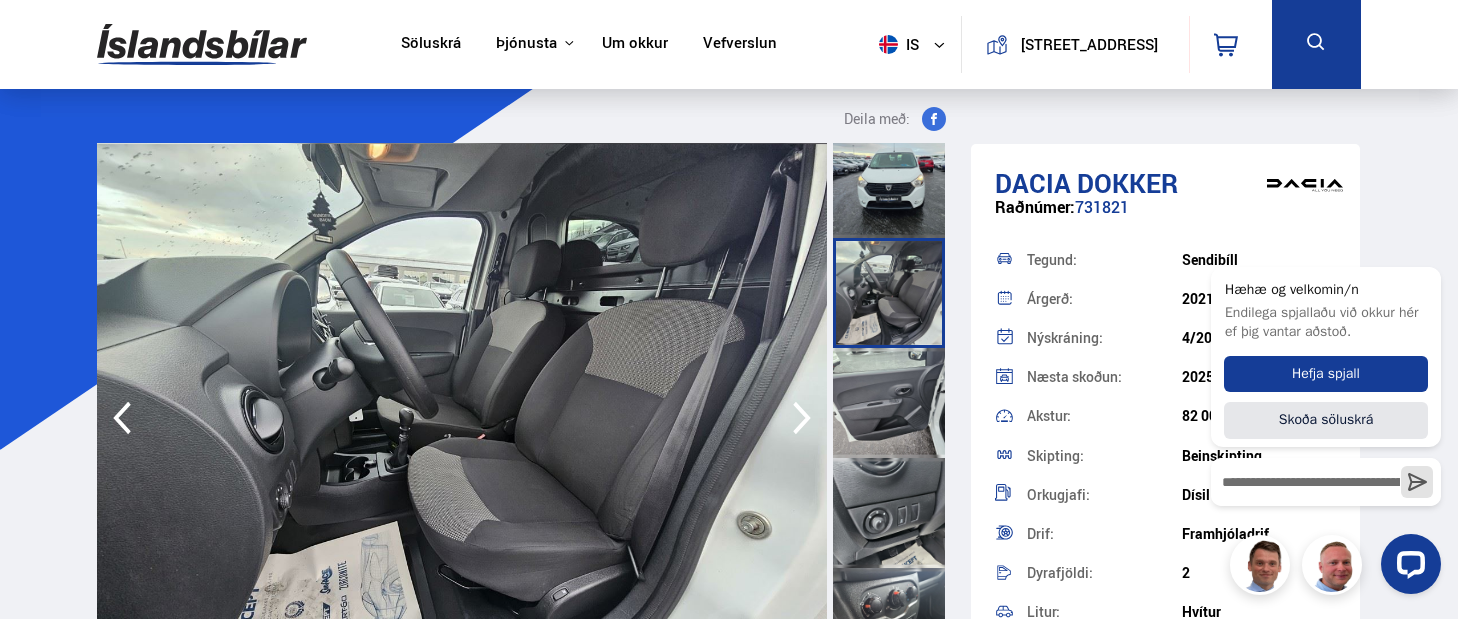 click at bounding box center [889, 403] 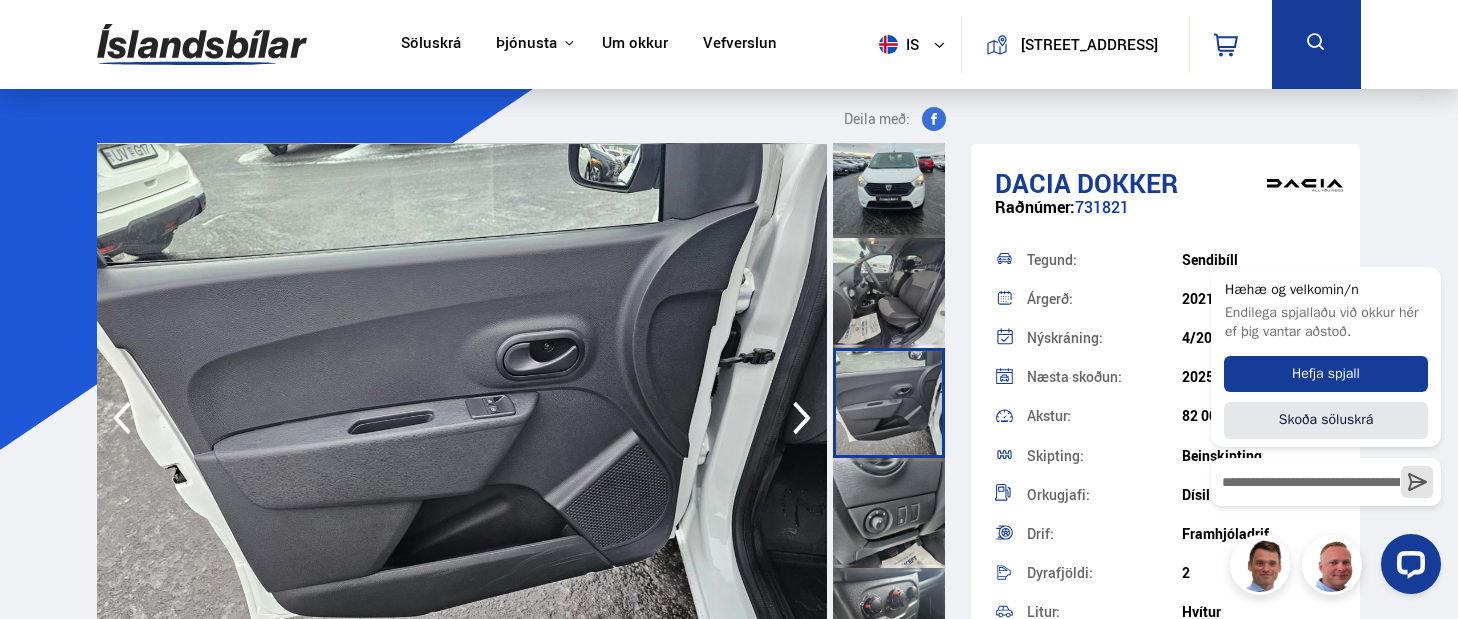 click at bounding box center (889, 513) 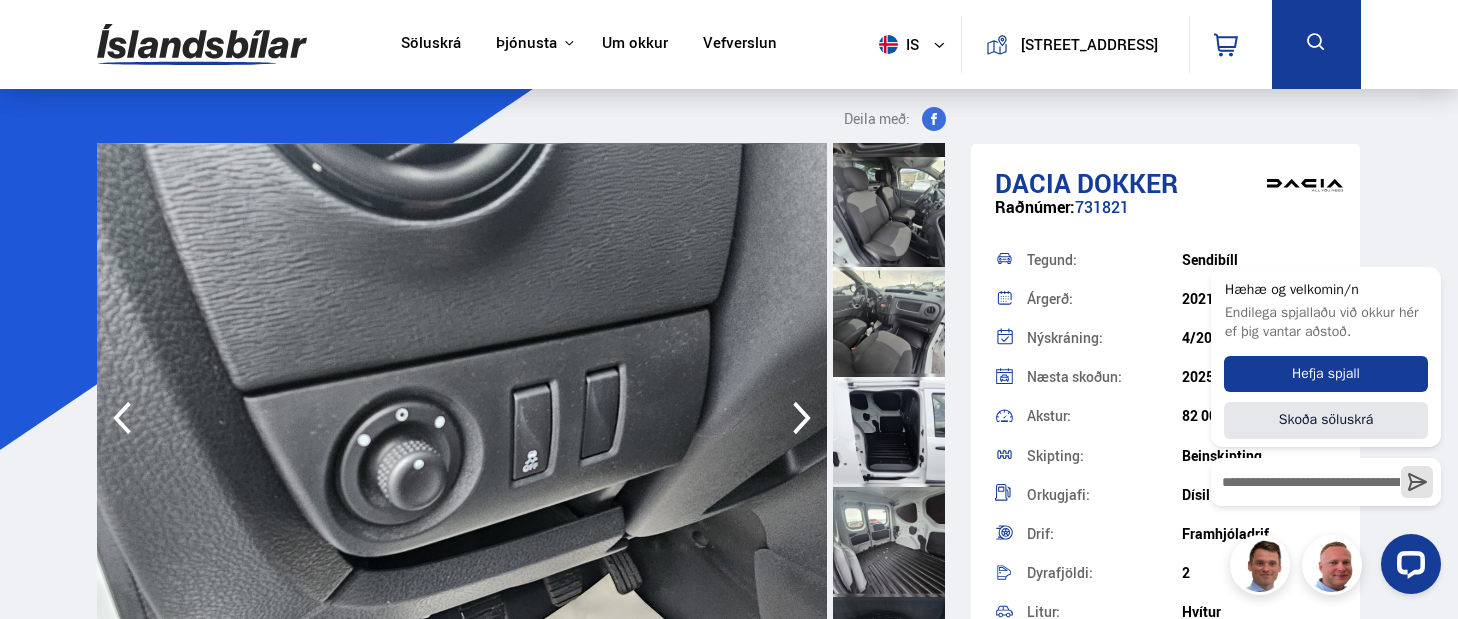 scroll, scrollTop: 1424, scrollLeft: 0, axis: vertical 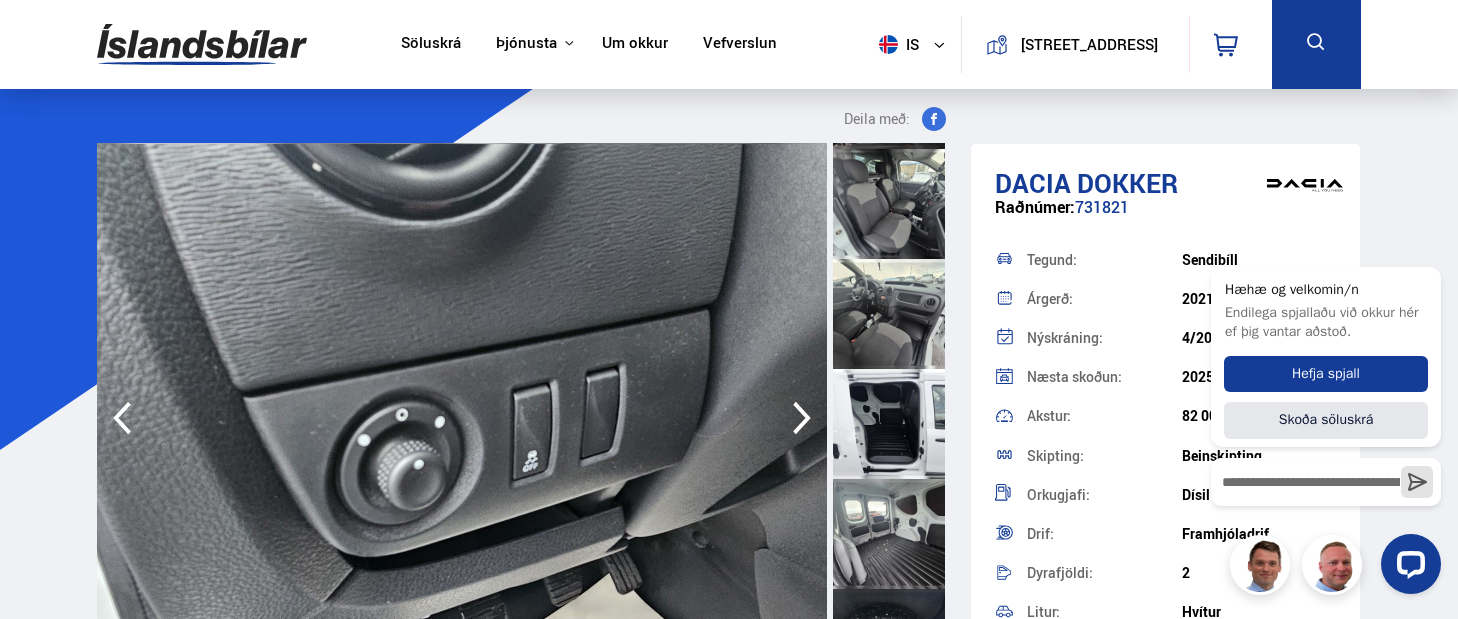 click at bounding box center [889, 424] 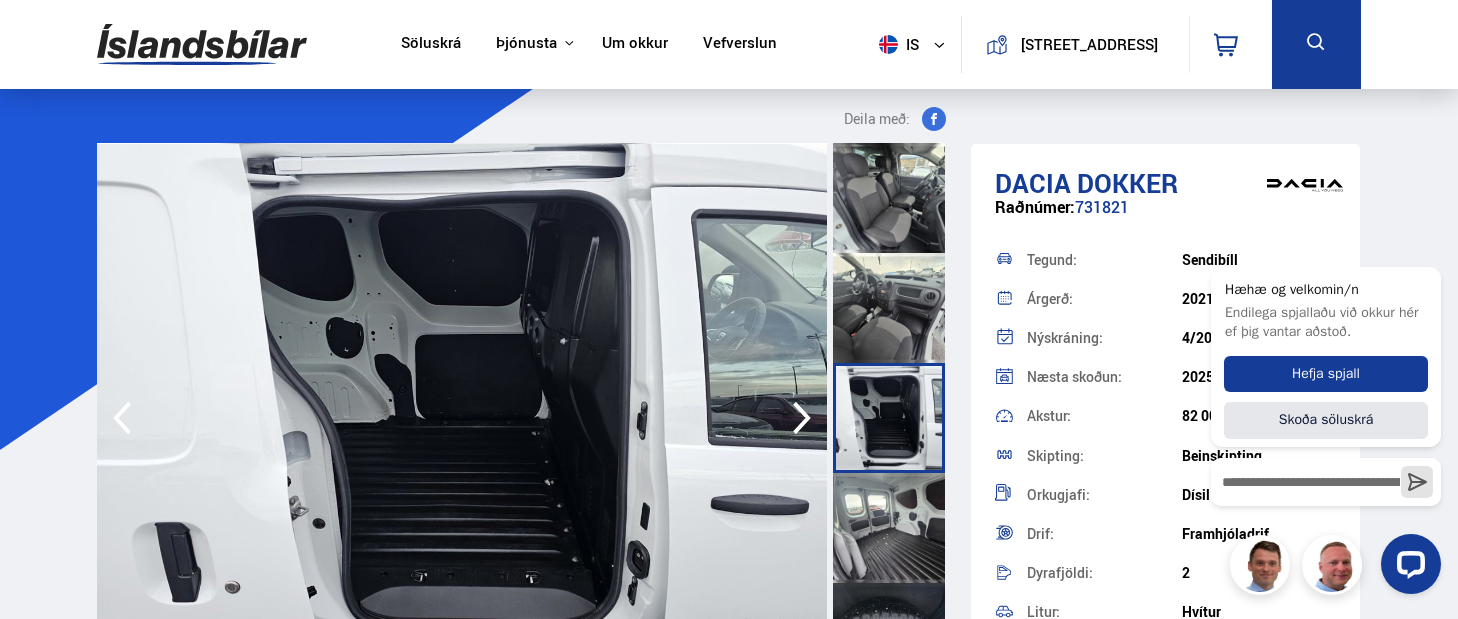 scroll, scrollTop: 1430, scrollLeft: 0, axis: vertical 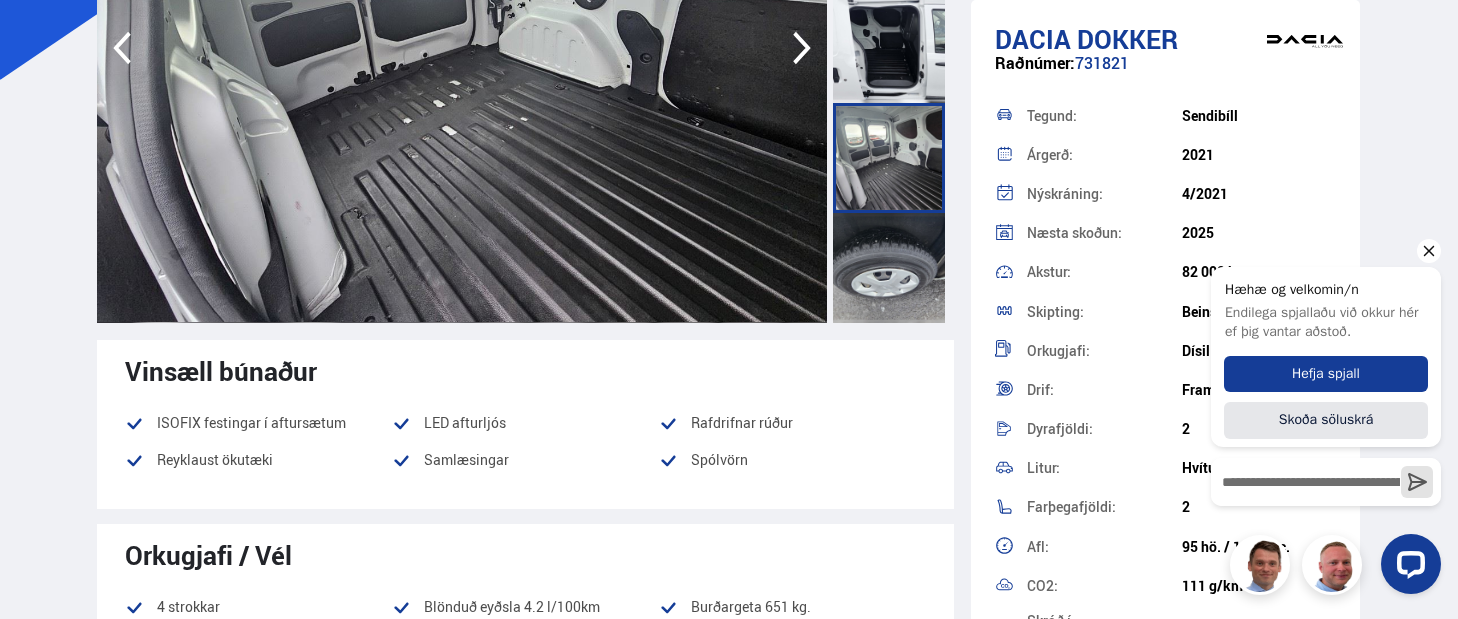 click 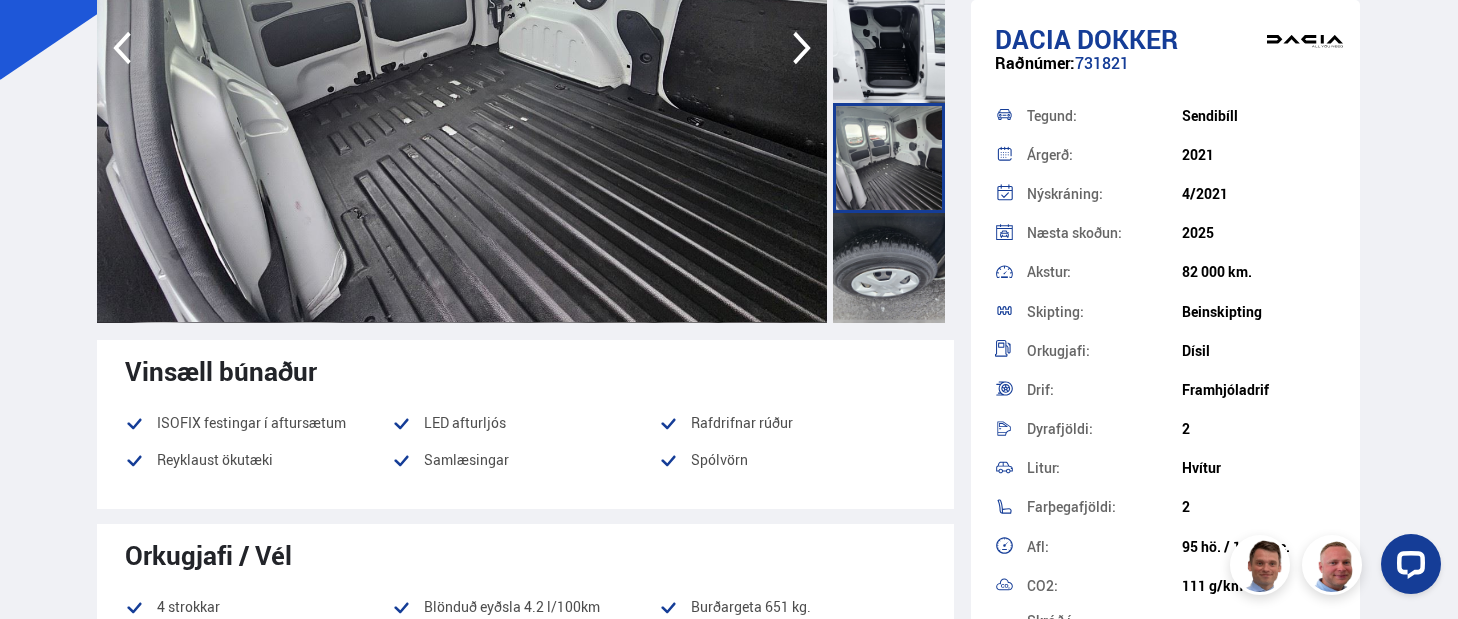 scroll, scrollTop: 0, scrollLeft: 0, axis: both 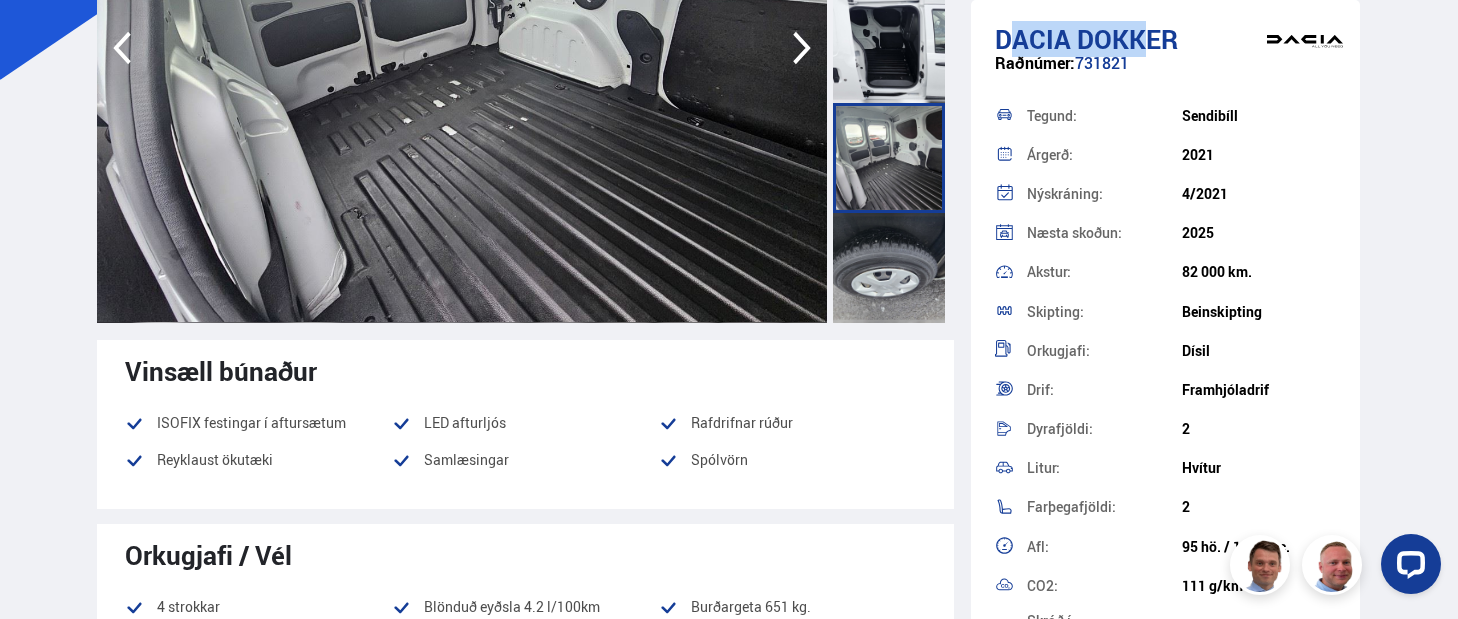 drag, startPoint x: 1003, startPoint y: 35, endPoint x: 1138, endPoint y: 49, distance: 135.72398 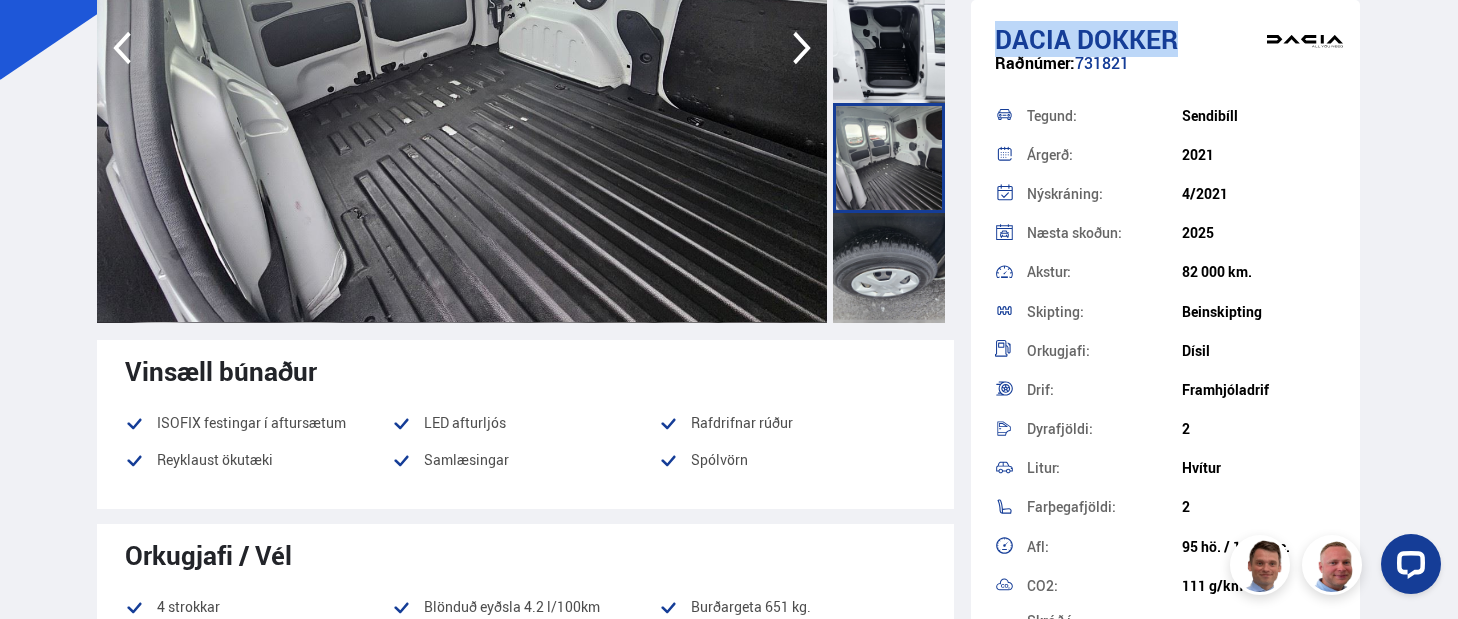 drag, startPoint x: 1171, startPoint y: 45, endPoint x: 990, endPoint y: 48, distance: 181.02486 